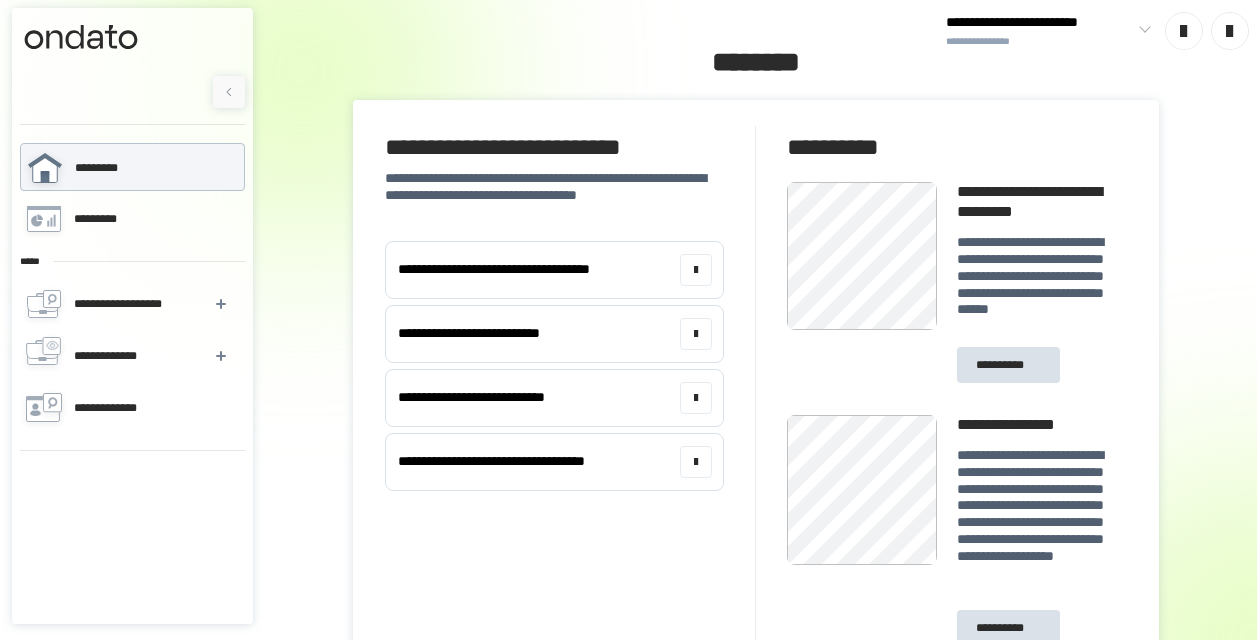 scroll, scrollTop: 0, scrollLeft: 0, axis: both 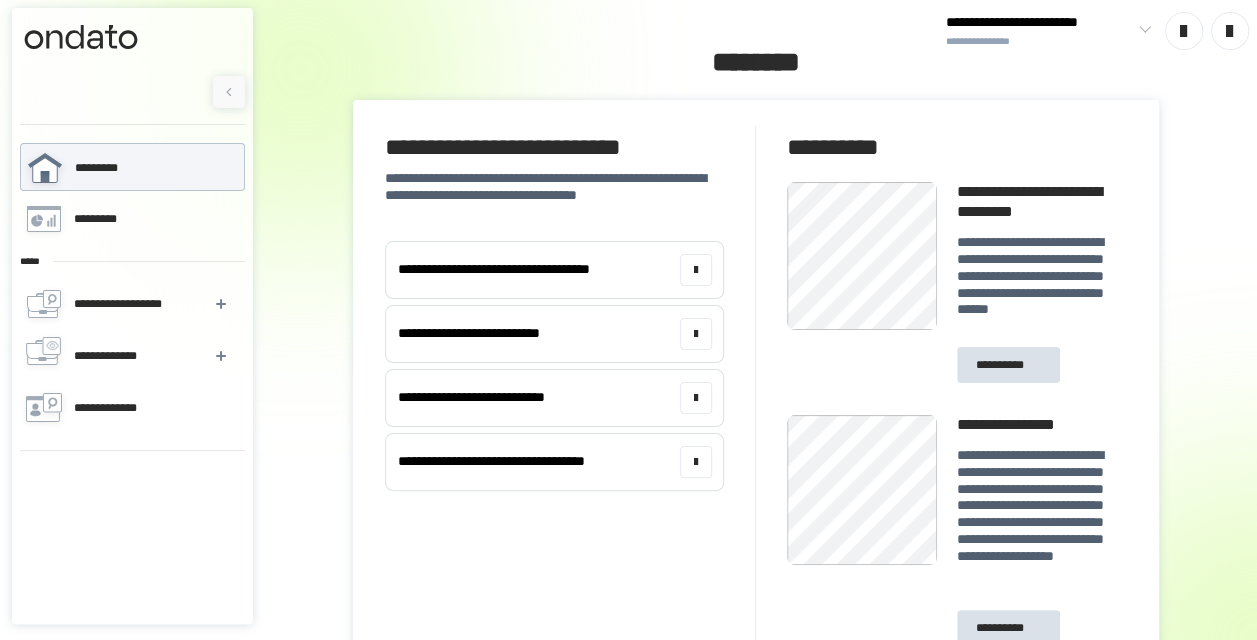 click on "*********" at bounding box center [132, 168] 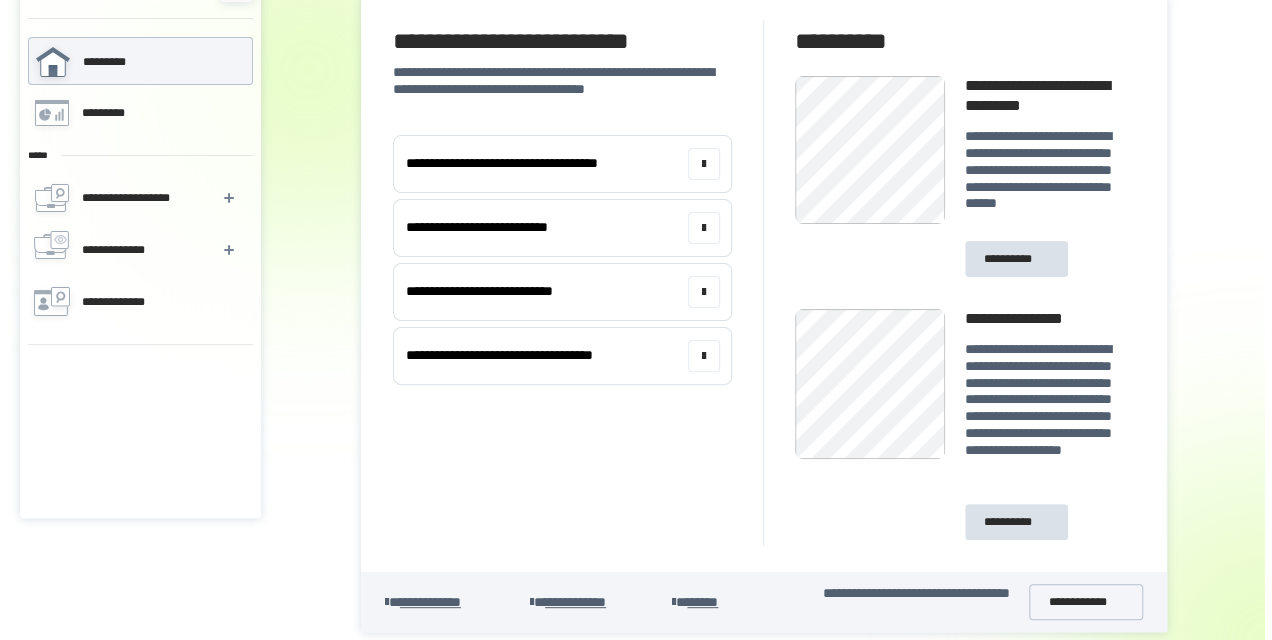 scroll, scrollTop: 0, scrollLeft: 0, axis: both 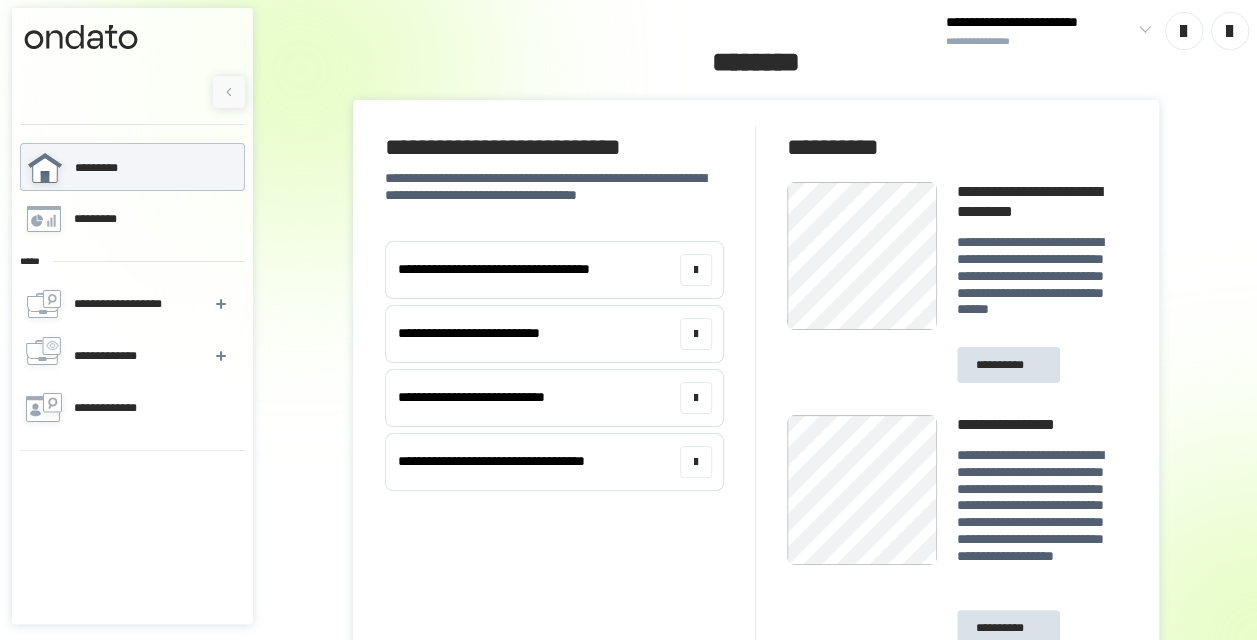 click on "[NUMBER] [STREET] [CITY] [STATE] [POSTAL_CODE] [COUNTRY] [ADDRESS_LINE_2] [ADDRESS_LINE_3]" at bounding box center [132, 339] 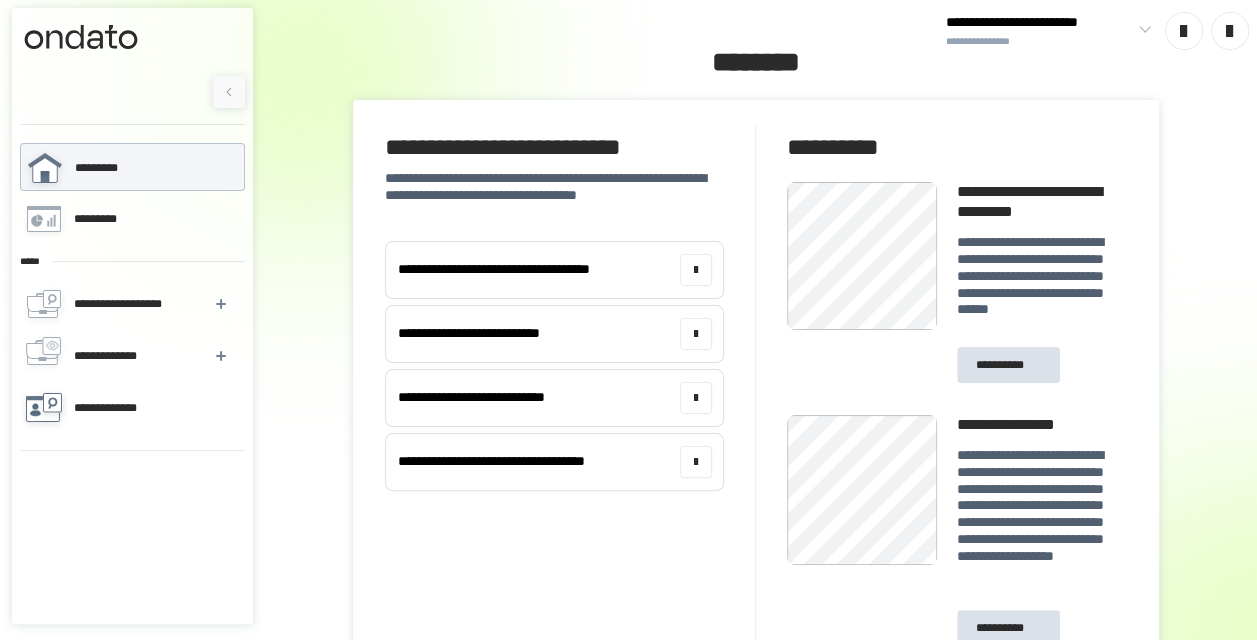 click 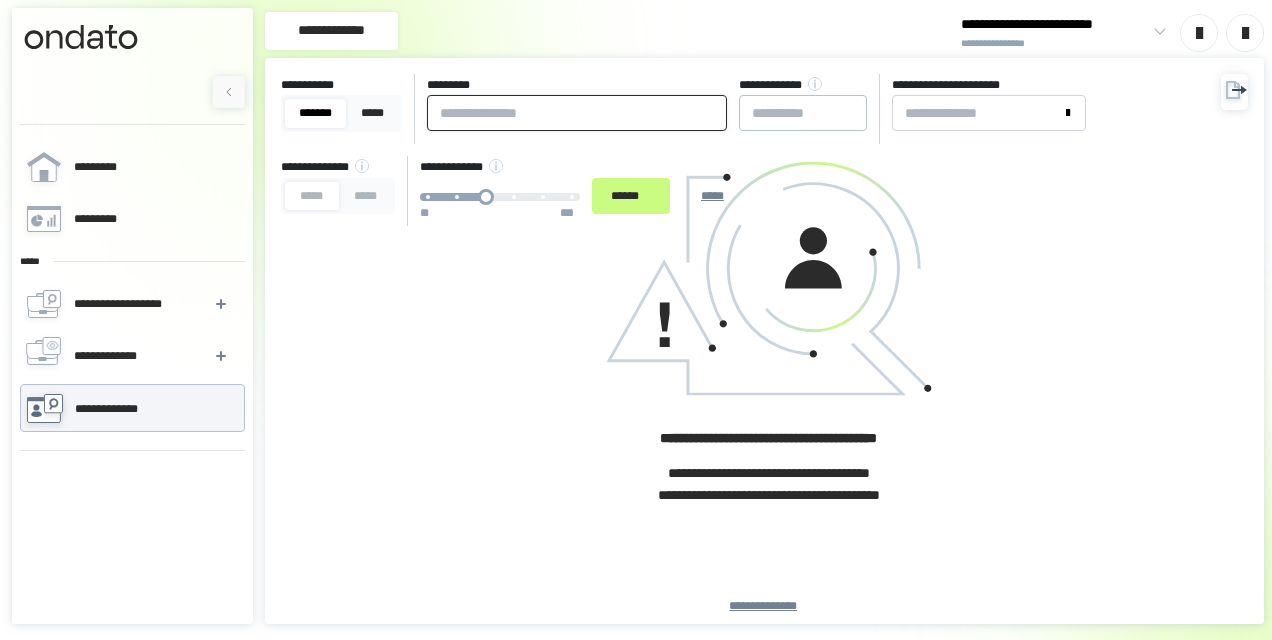 click at bounding box center (577, 113) 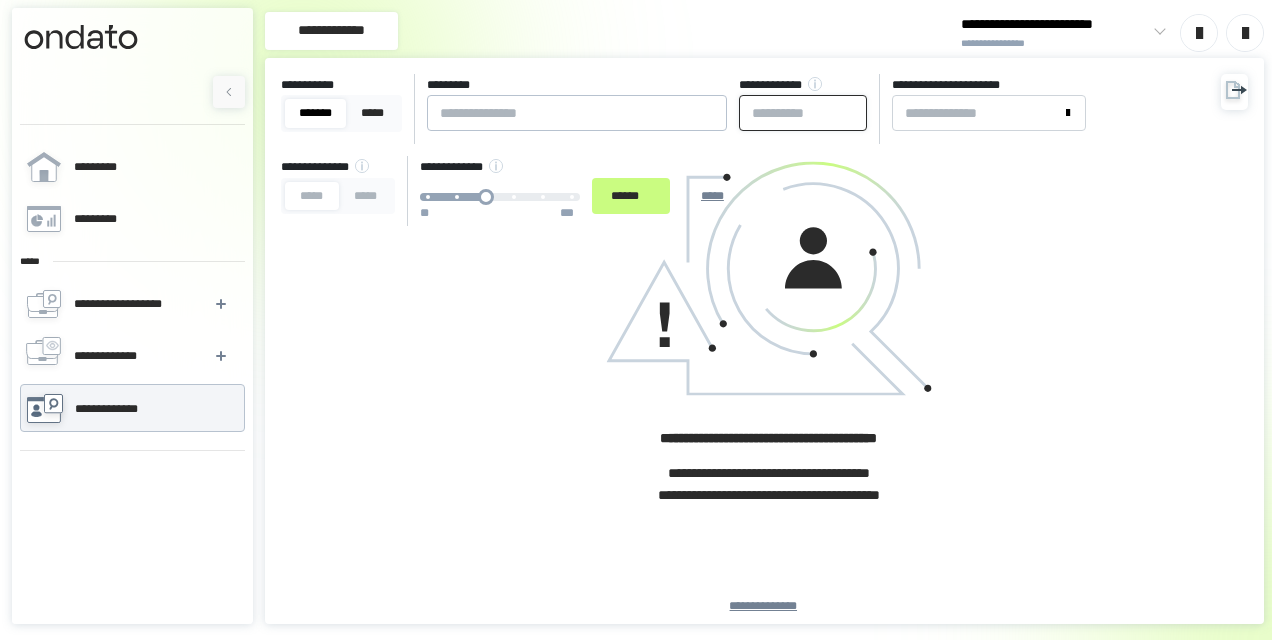 click at bounding box center (803, 113) 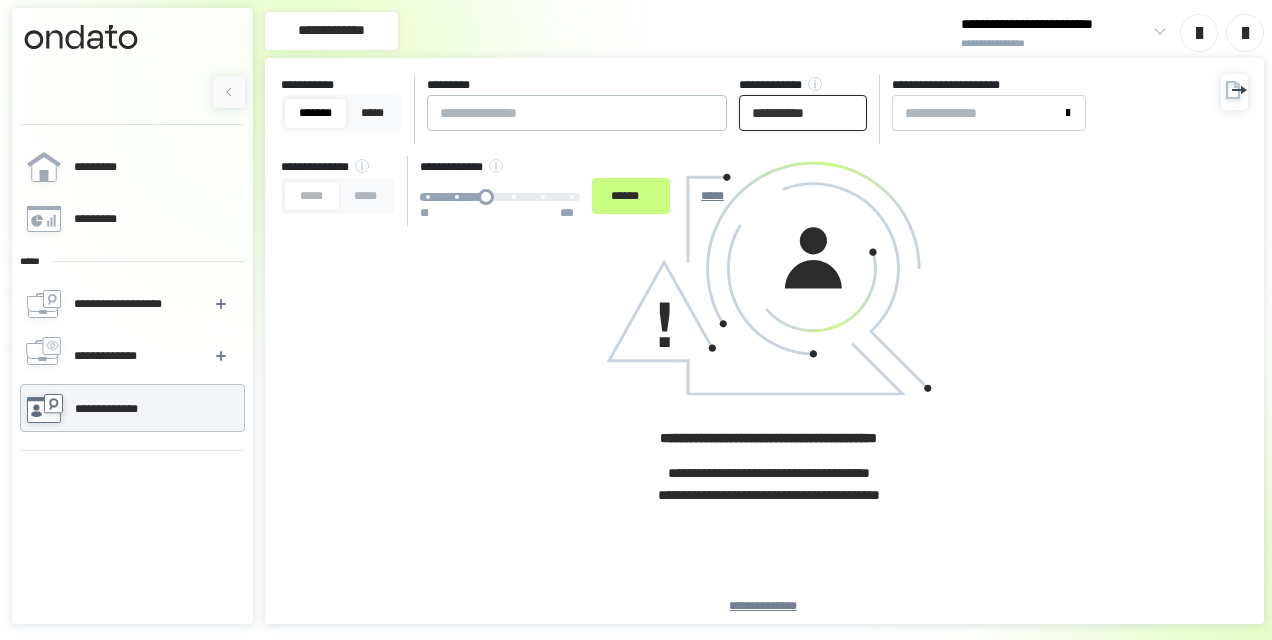 type on "**********" 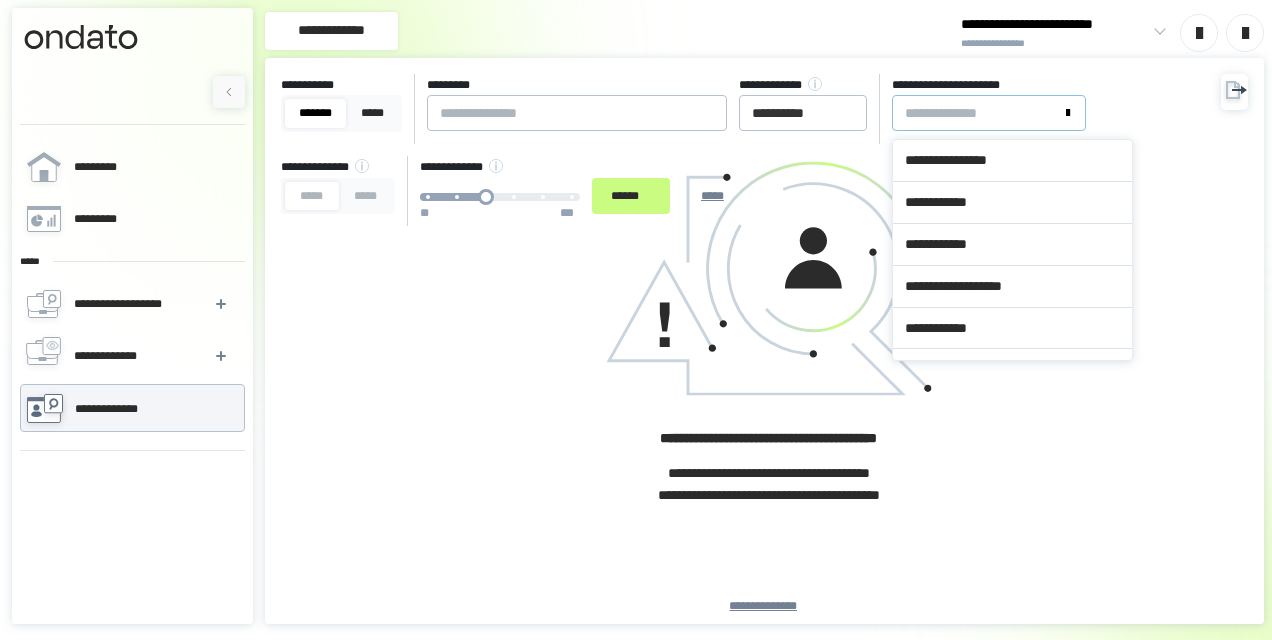 click on "**********" at bounding box center (977, 113) 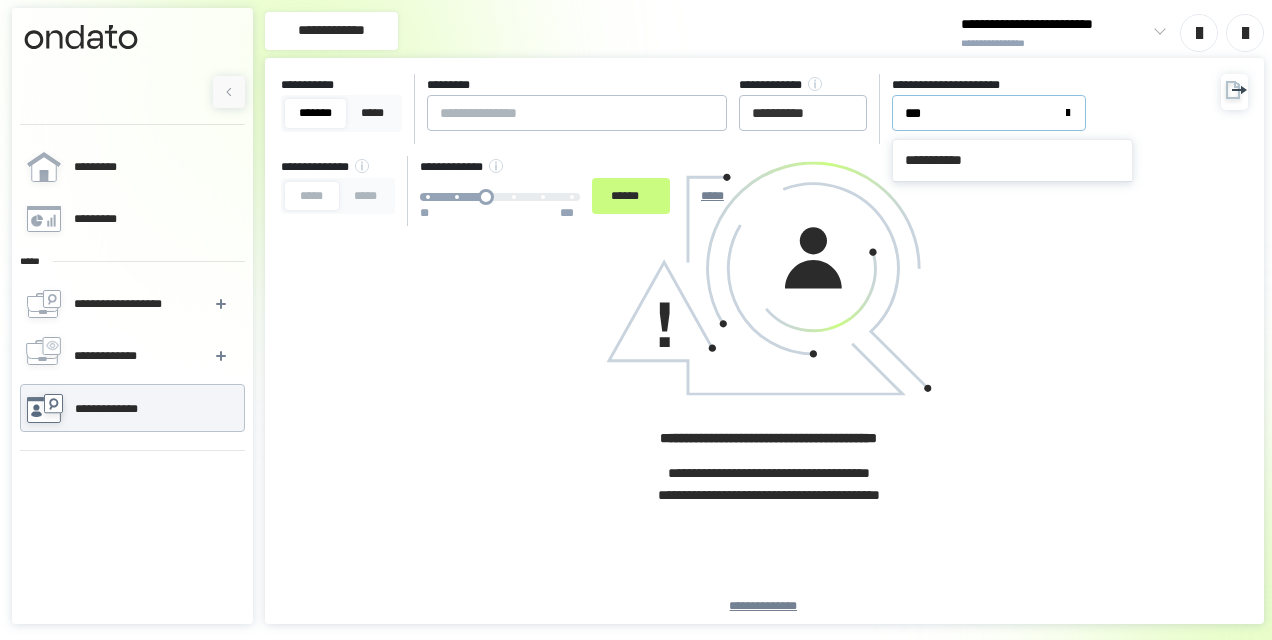 type on "****" 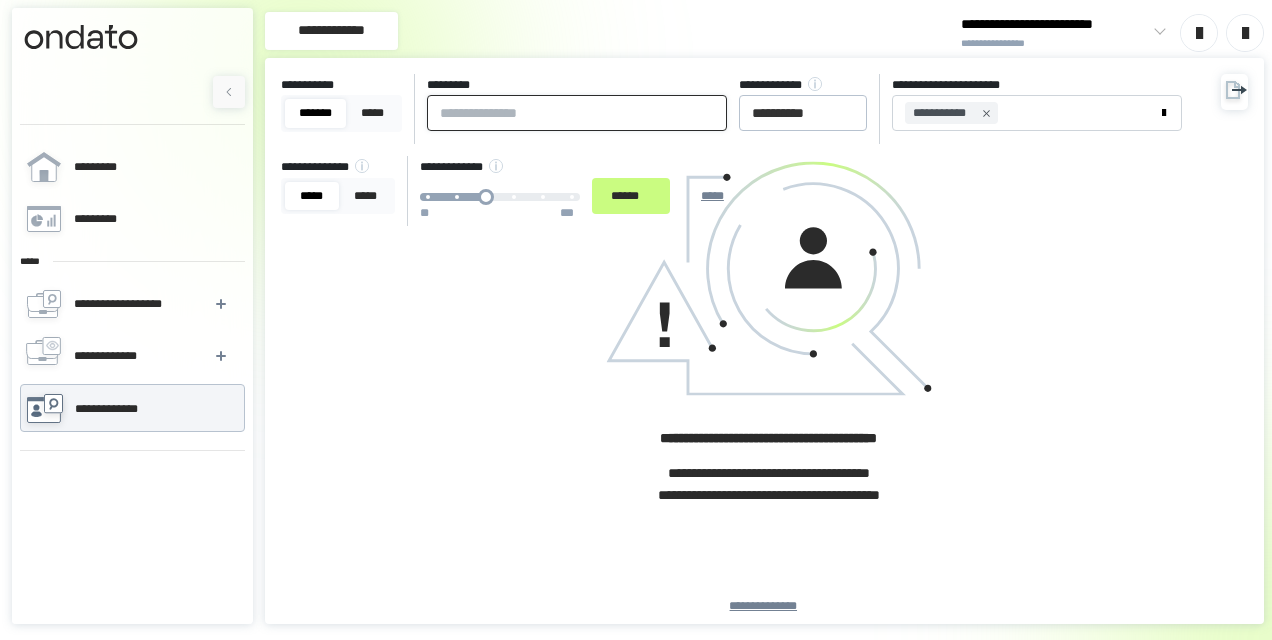 click at bounding box center (577, 113) 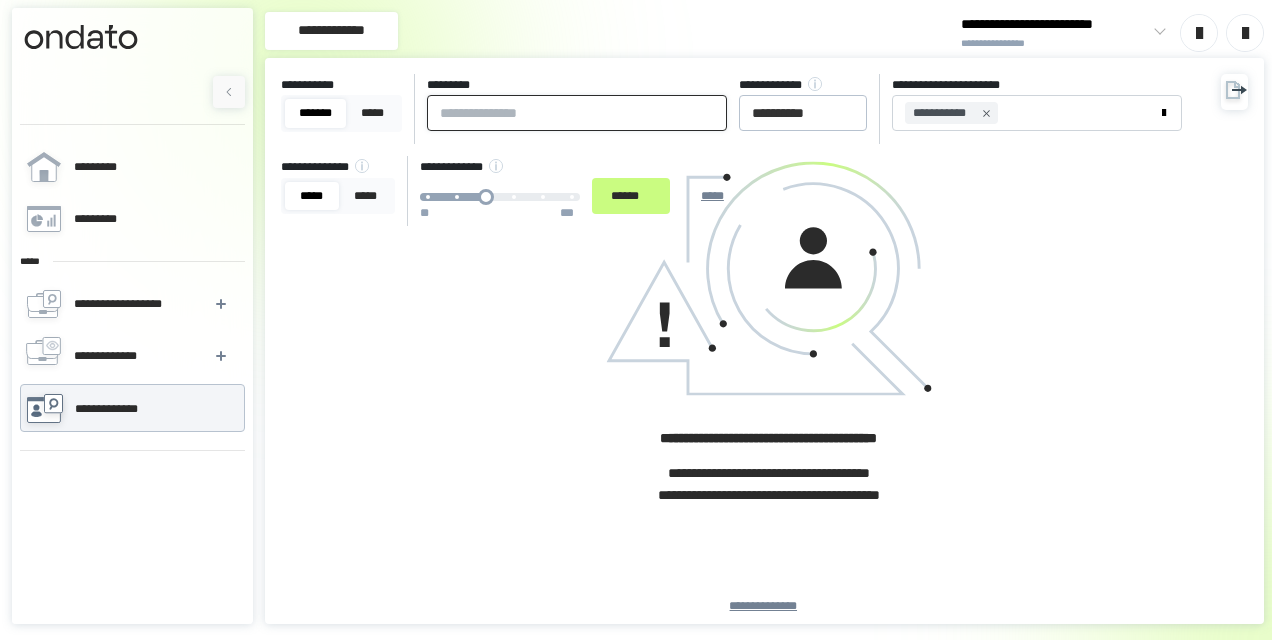 paste on "**********" 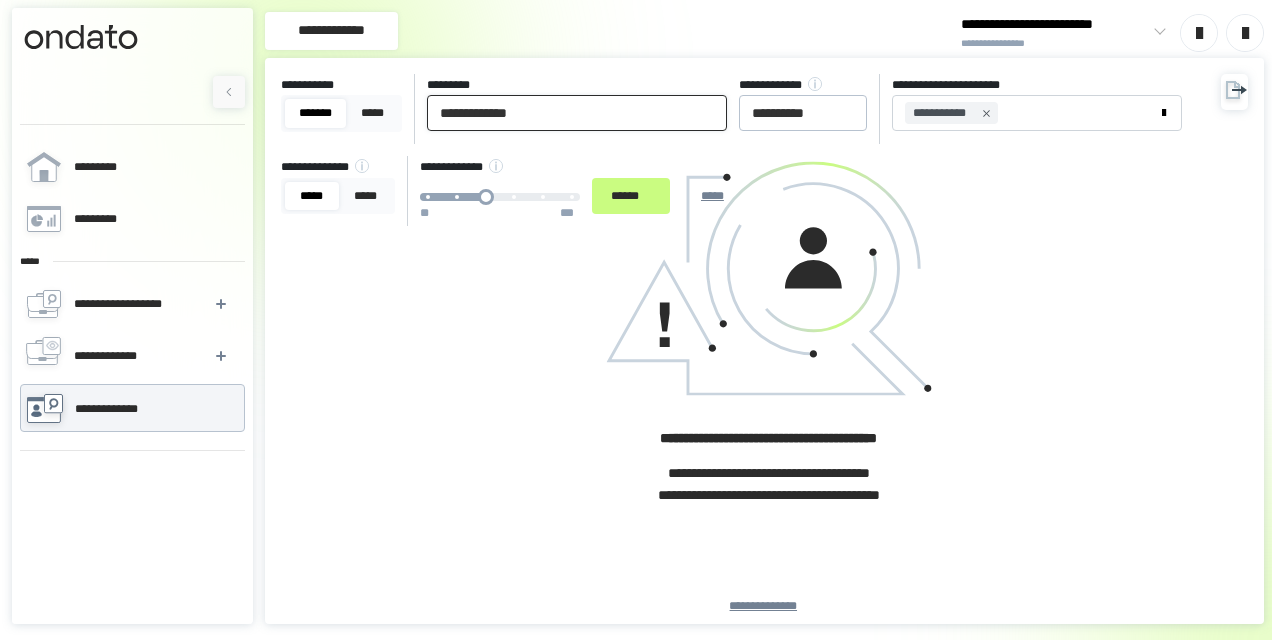 type on "**********" 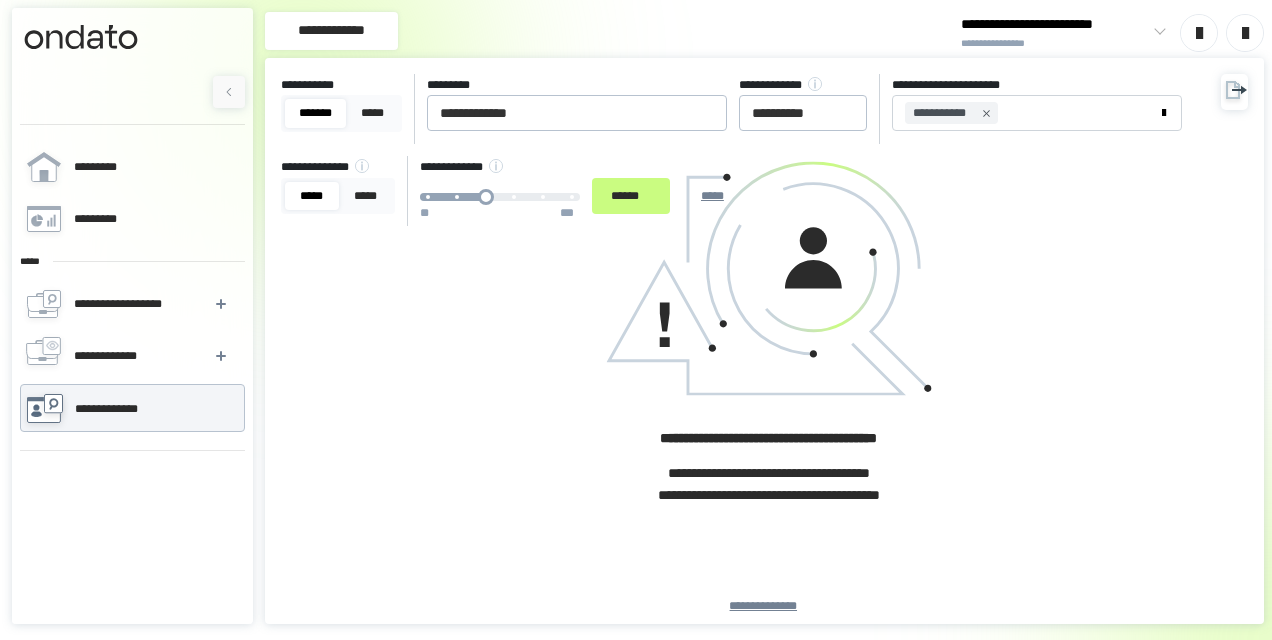 click 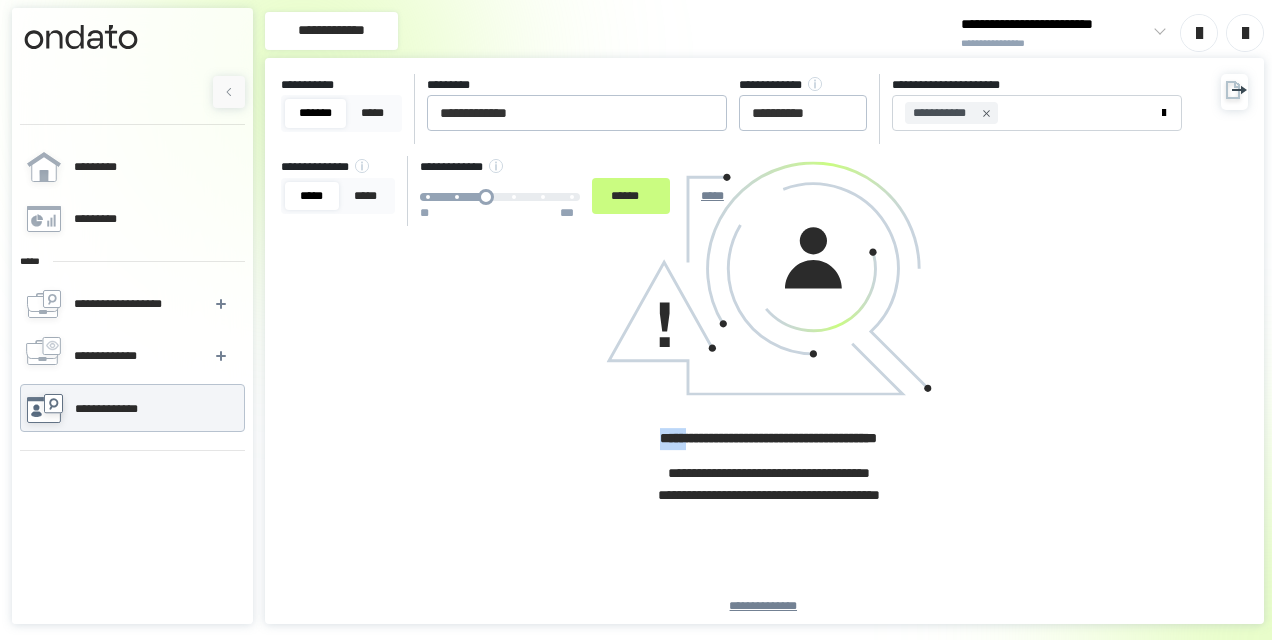 click 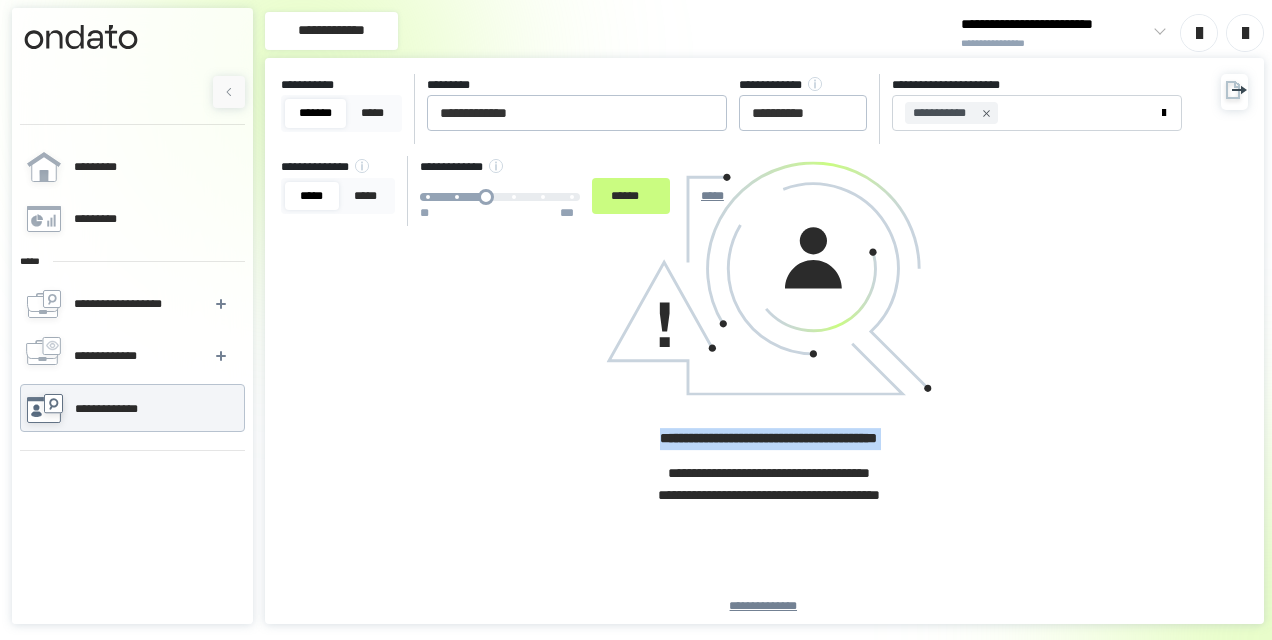 click 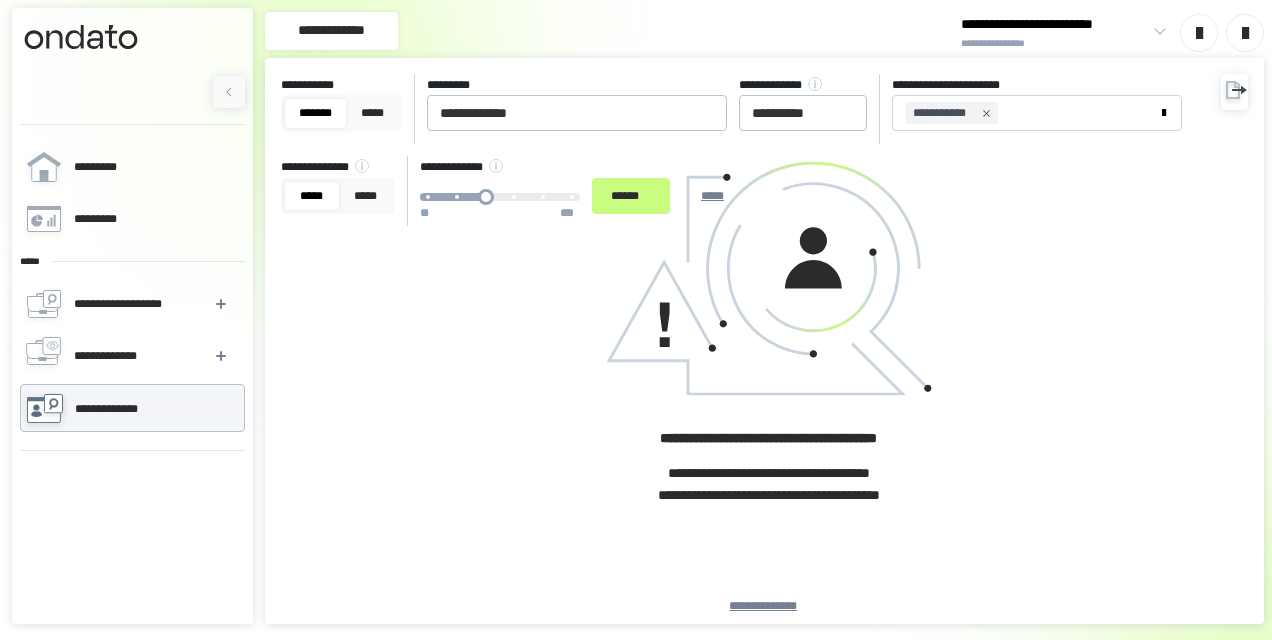 click 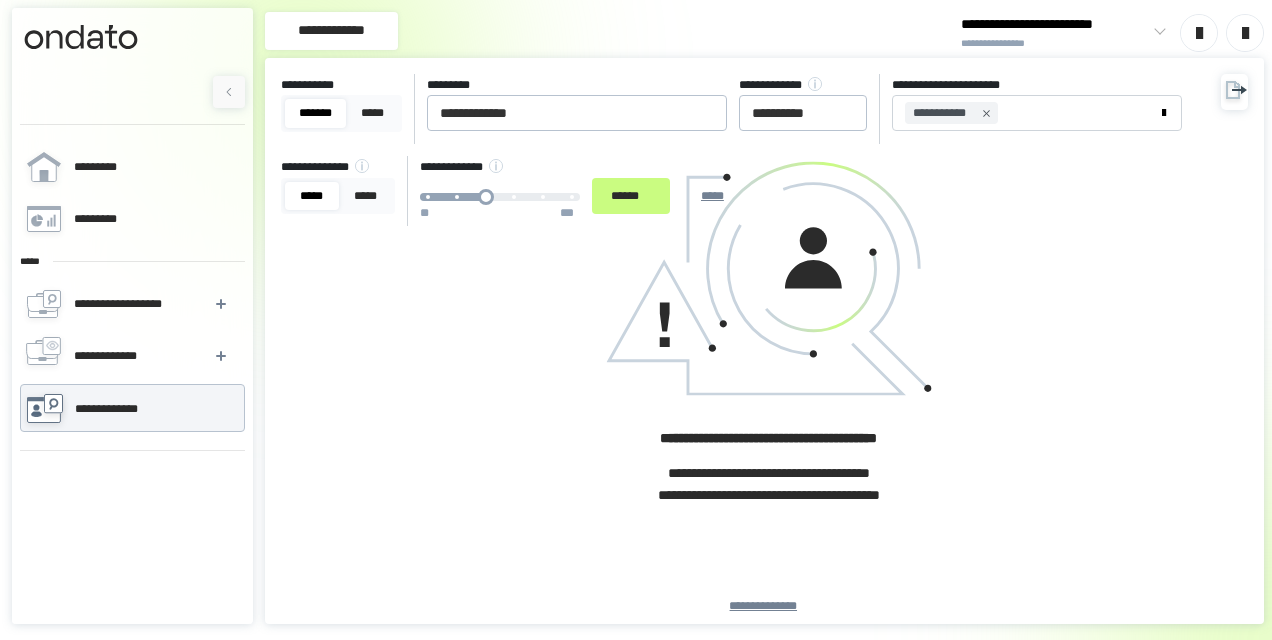 click on "[FIRST] [LAST] [STREET_NAME] [CITY] [STATE] [POSTAL_CODE] [COUNTRY] [ADDRESS_LINE_2] [ADDRESS_LINE_3] [PHONE] [EMAIL] [DATE] [TIME] [GEO_COORDINATES]" at bounding box center (745, 150) 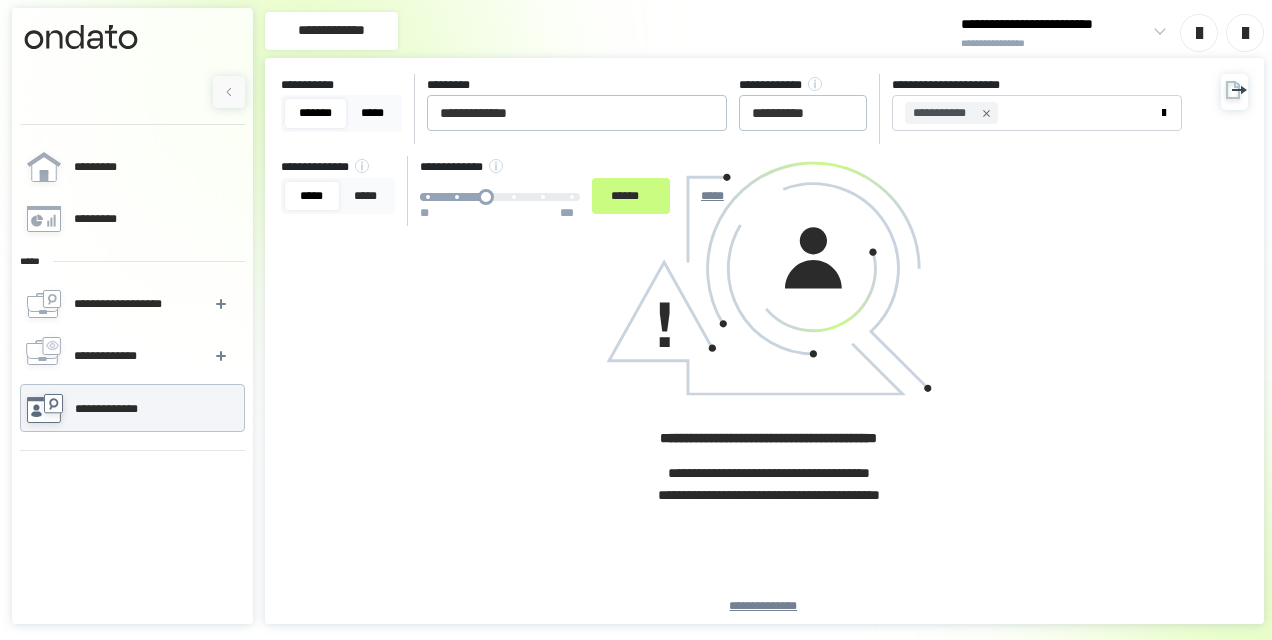 click on "*****" at bounding box center [372, 113] 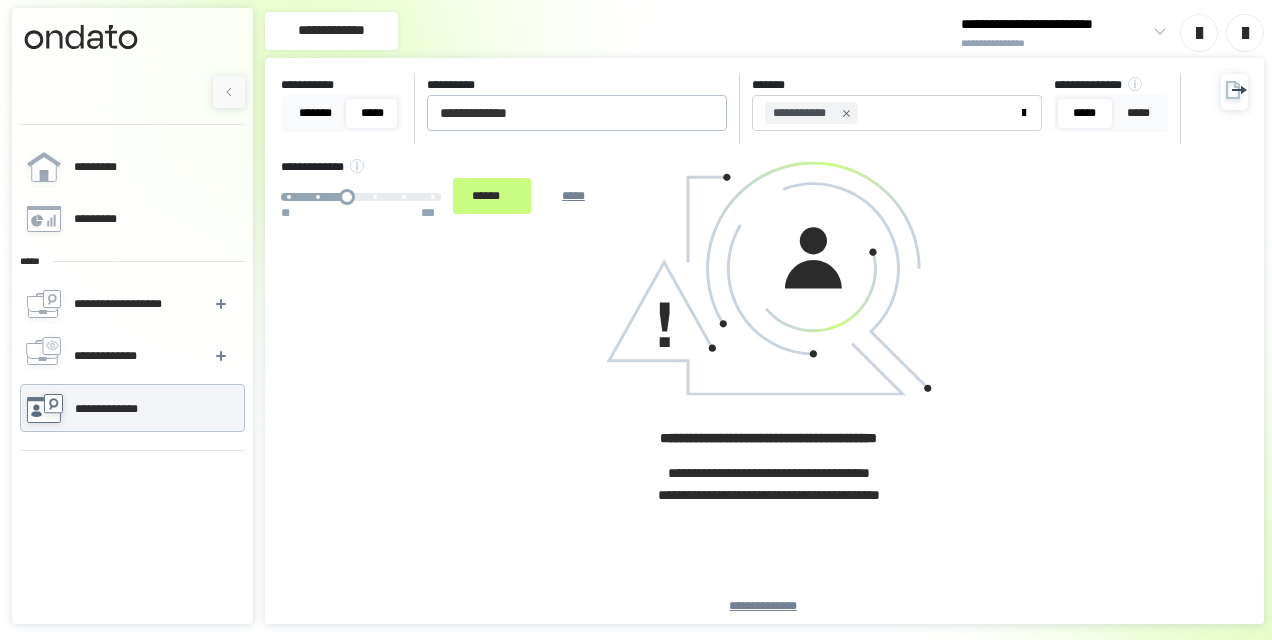 click on "*******" at bounding box center (315, 113) 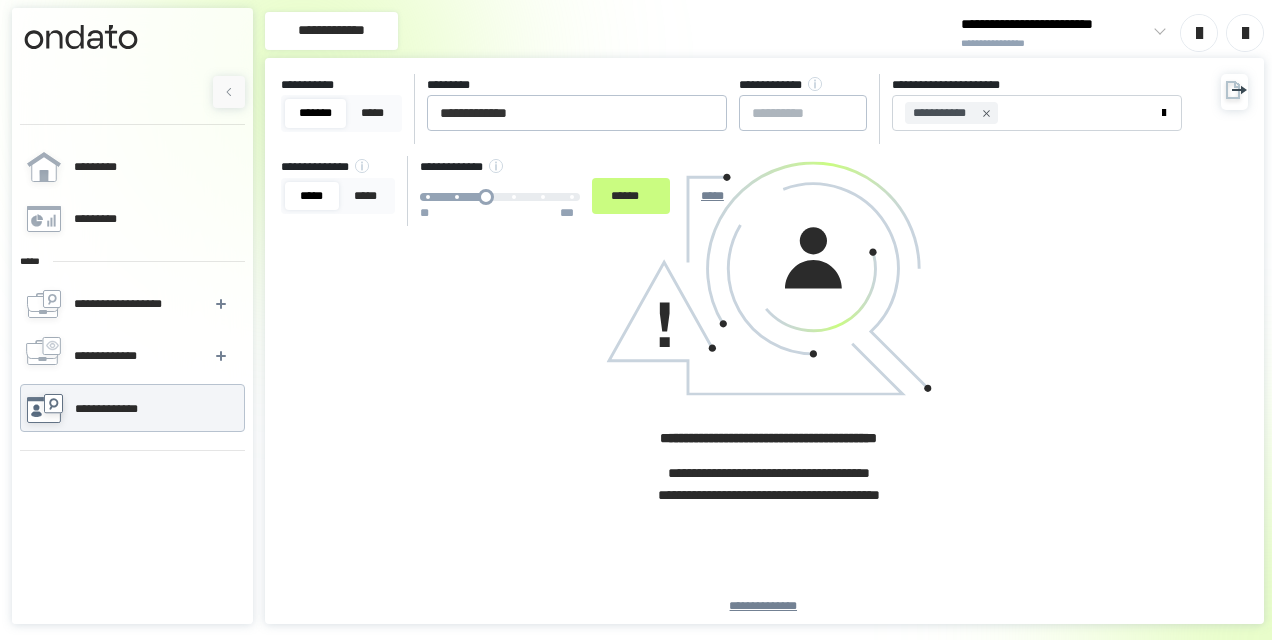 click 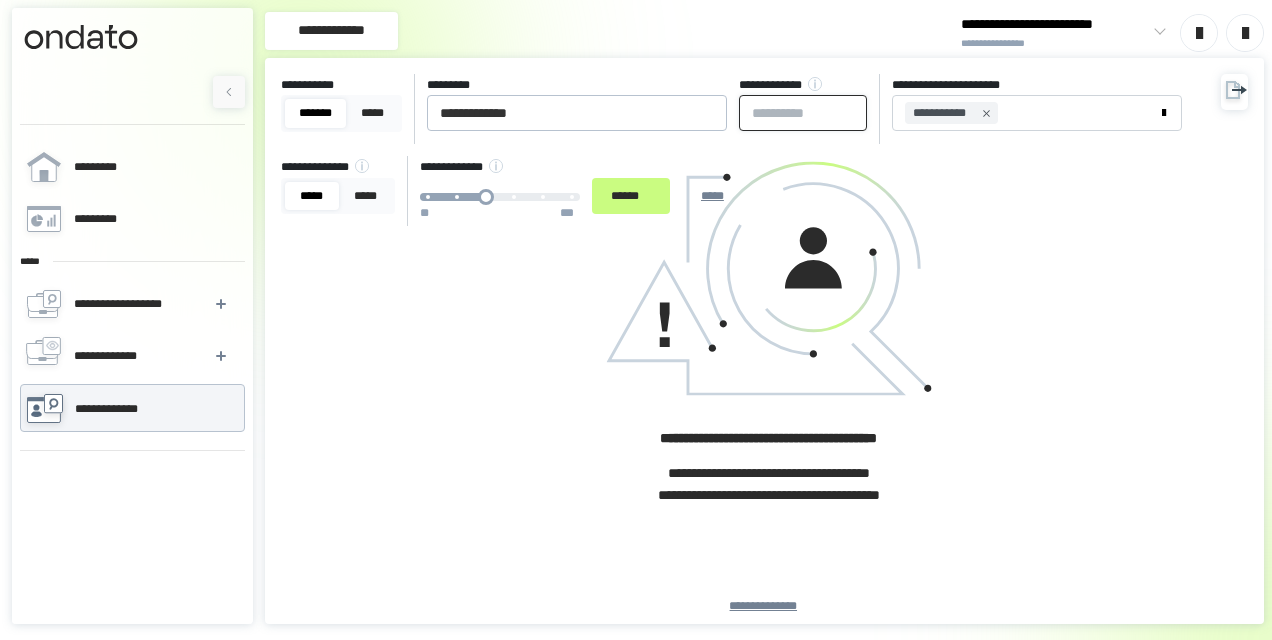 click at bounding box center [803, 113] 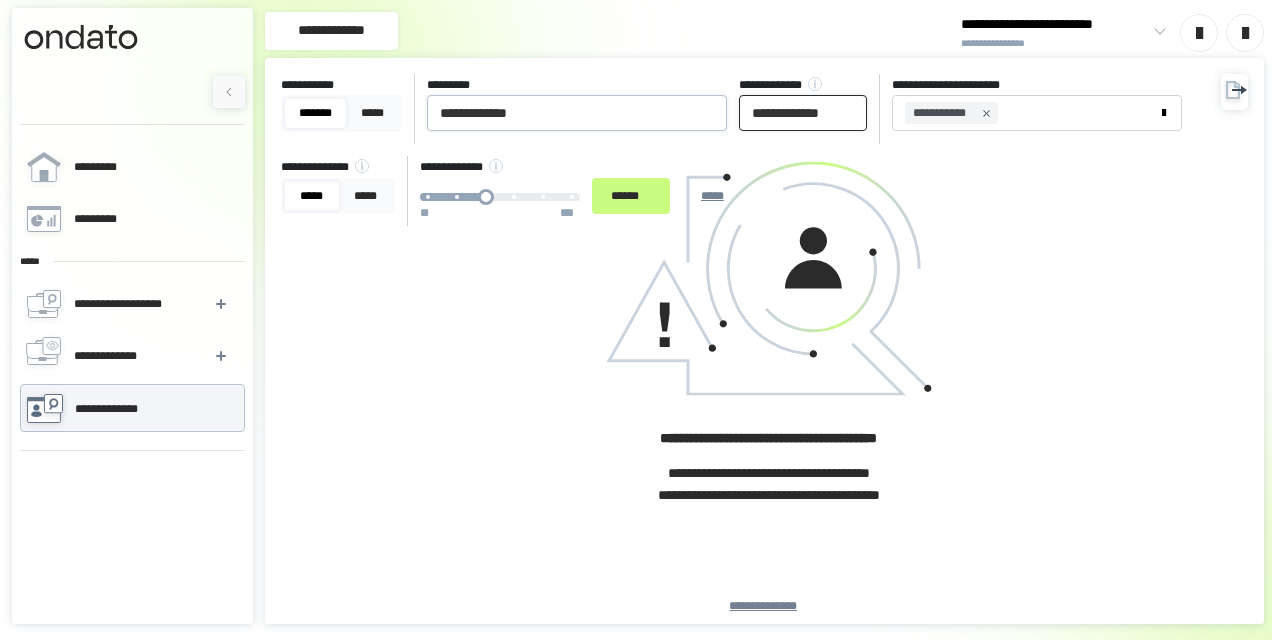 drag, startPoint x: 849, startPoint y: 113, endPoint x: 719, endPoint y: 130, distance: 131.10683 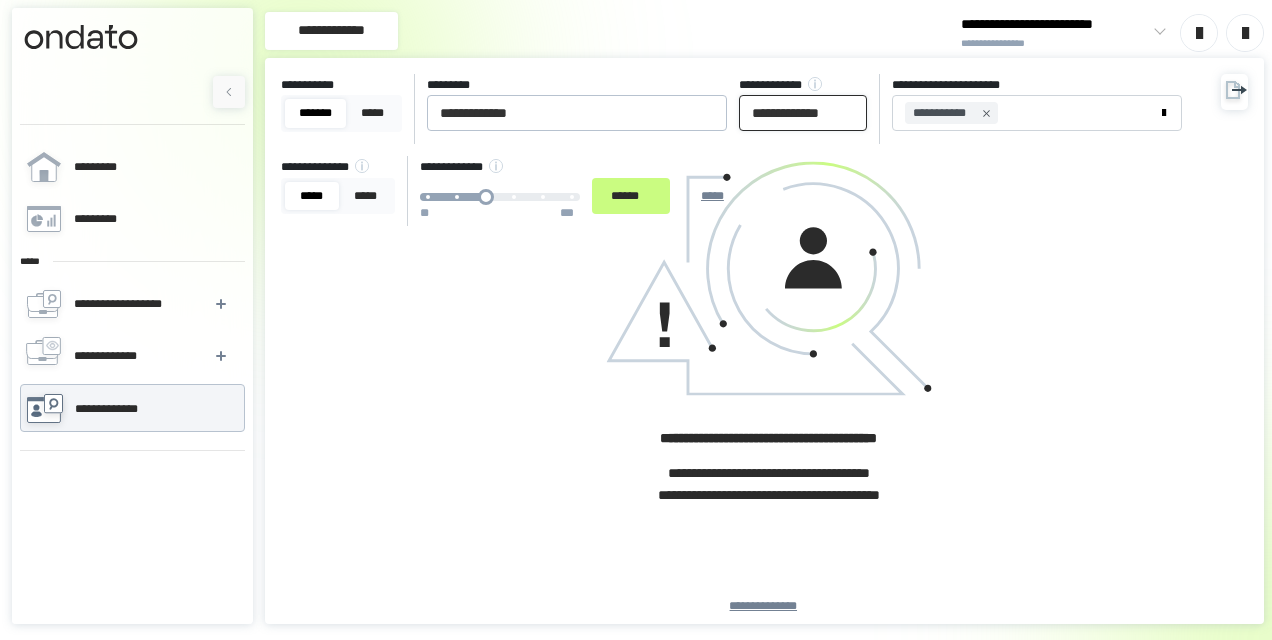 paste 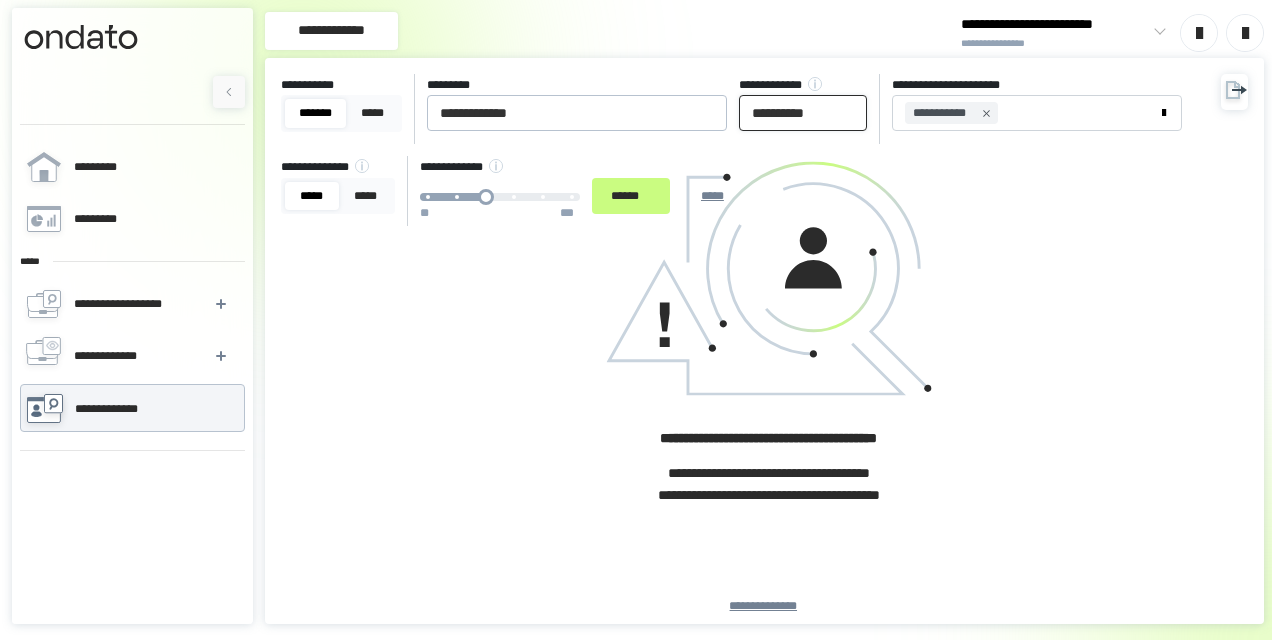 click on "**********" at bounding box center [803, 113] 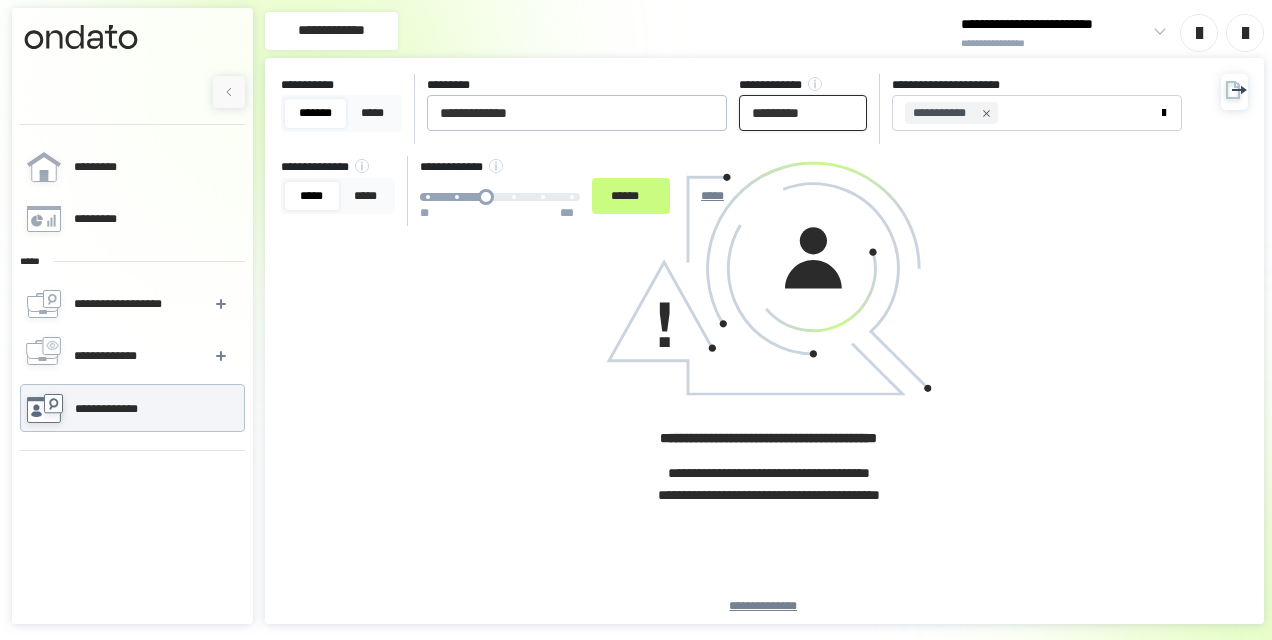 click on "*********" at bounding box center (803, 113) 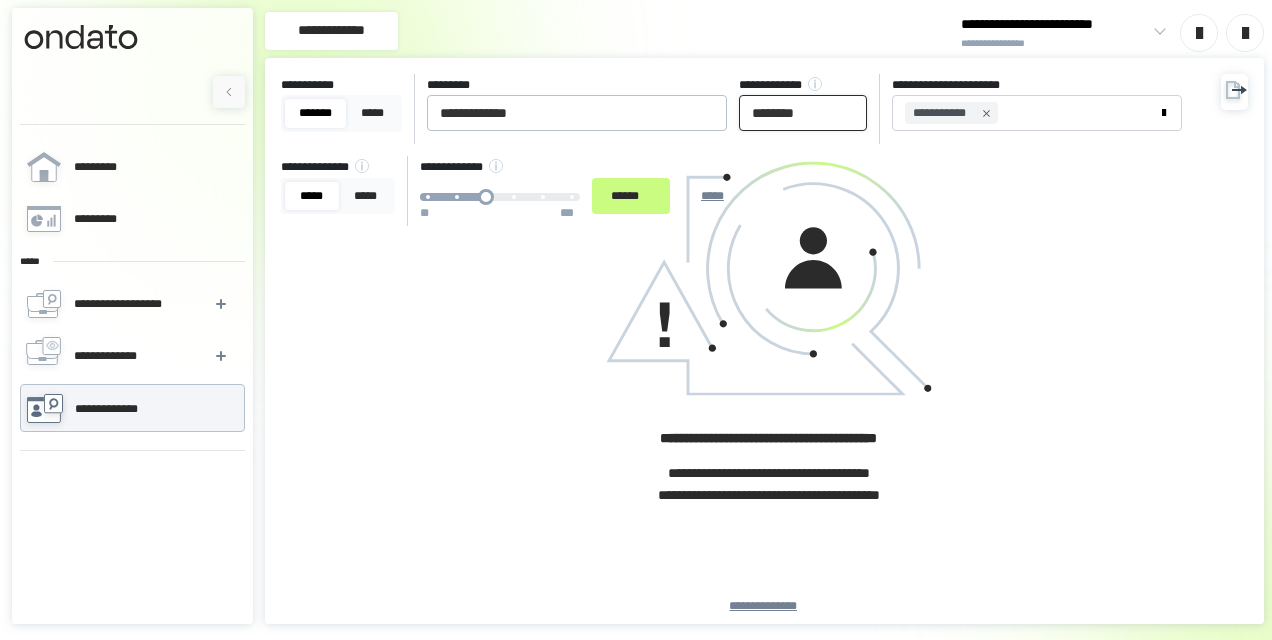 click on "********" at bounding box center (803, 113) 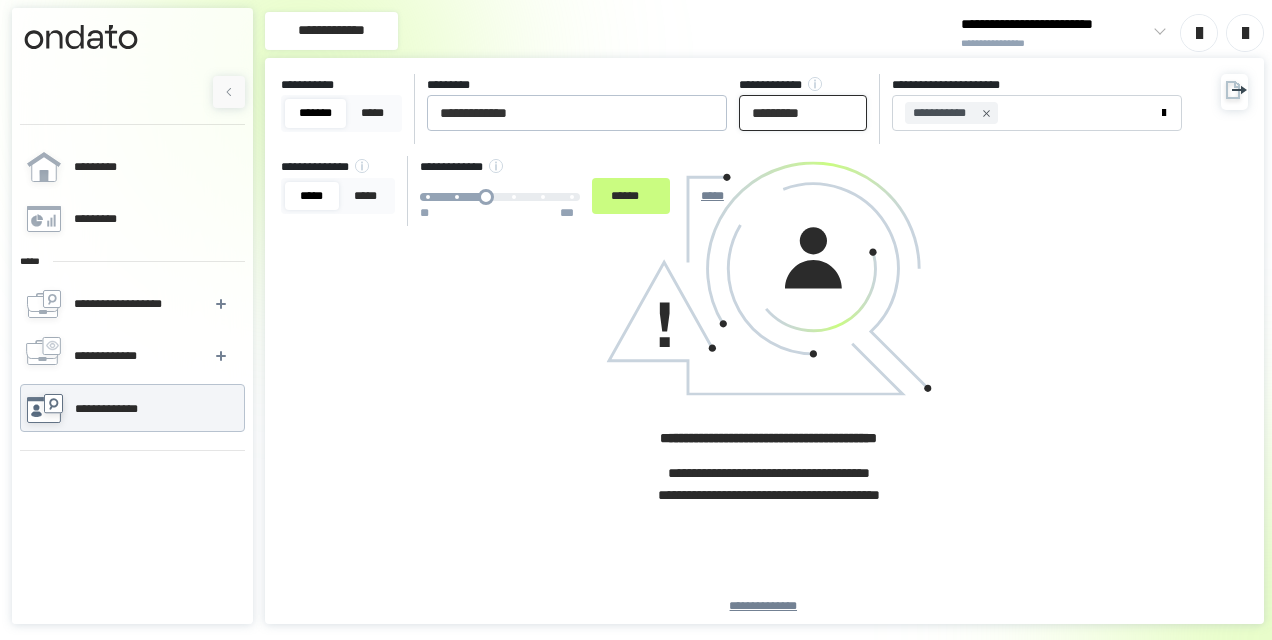 click on "*********" at bounding box center (803, 113) 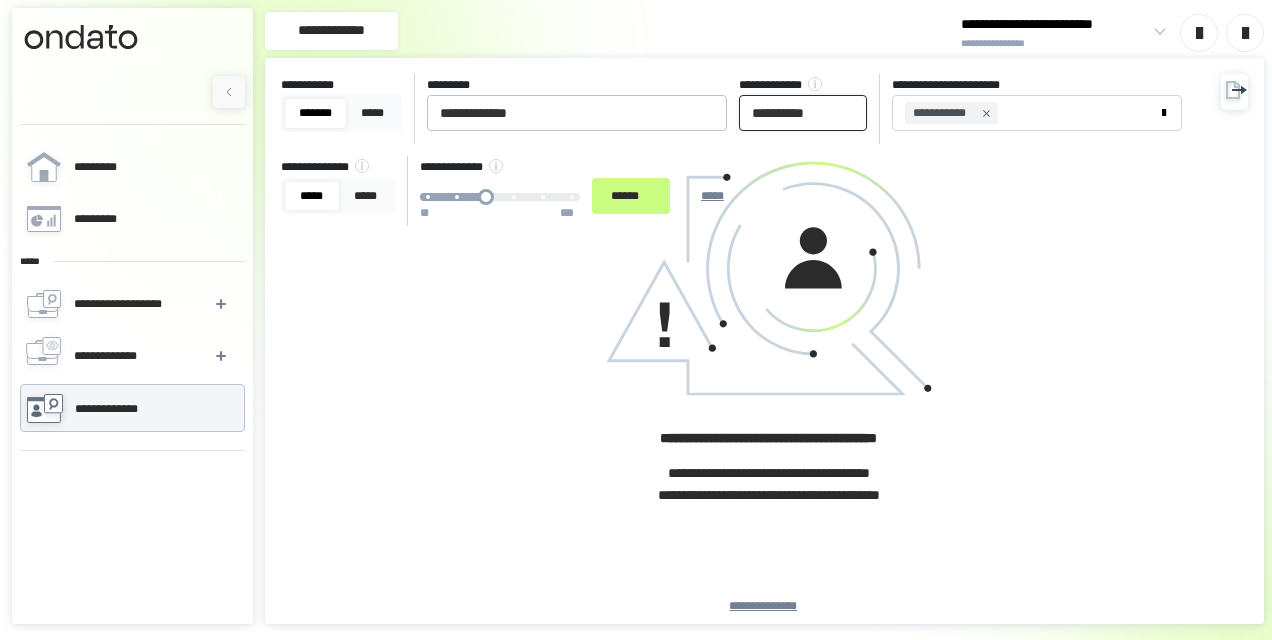 type on "**********" 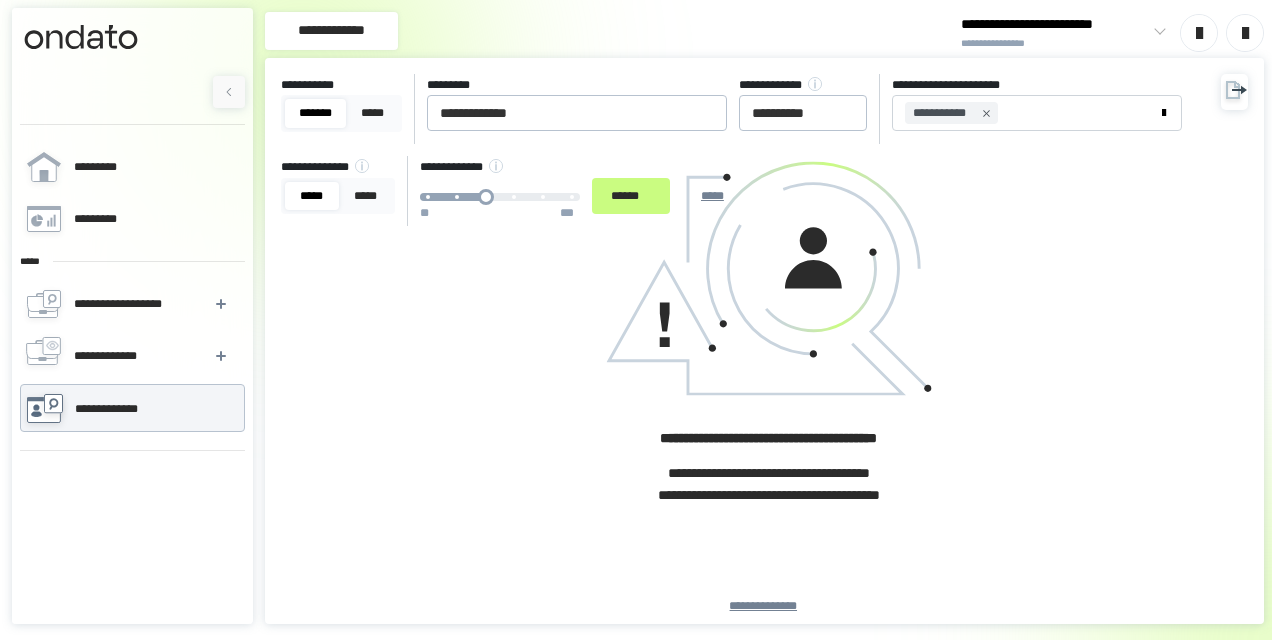 click 